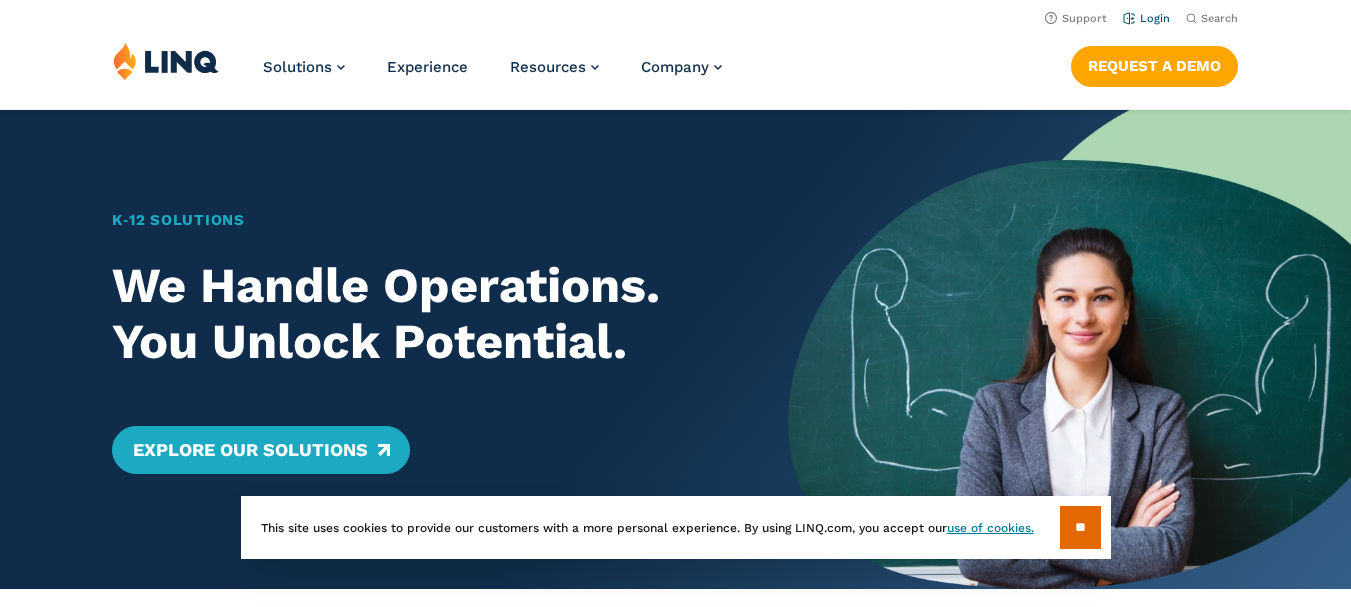 scroll, scrollTop: 0, scrollLeft: 0, axis: both 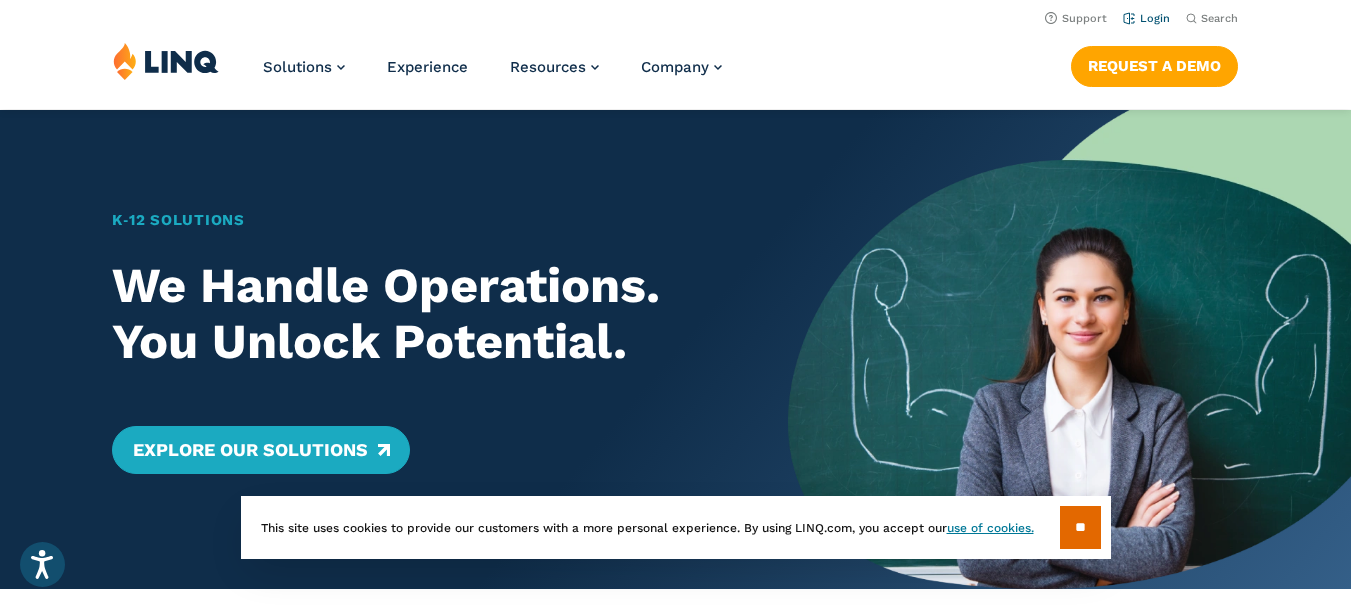 click on "Login" at bounding box center [1146, 18] 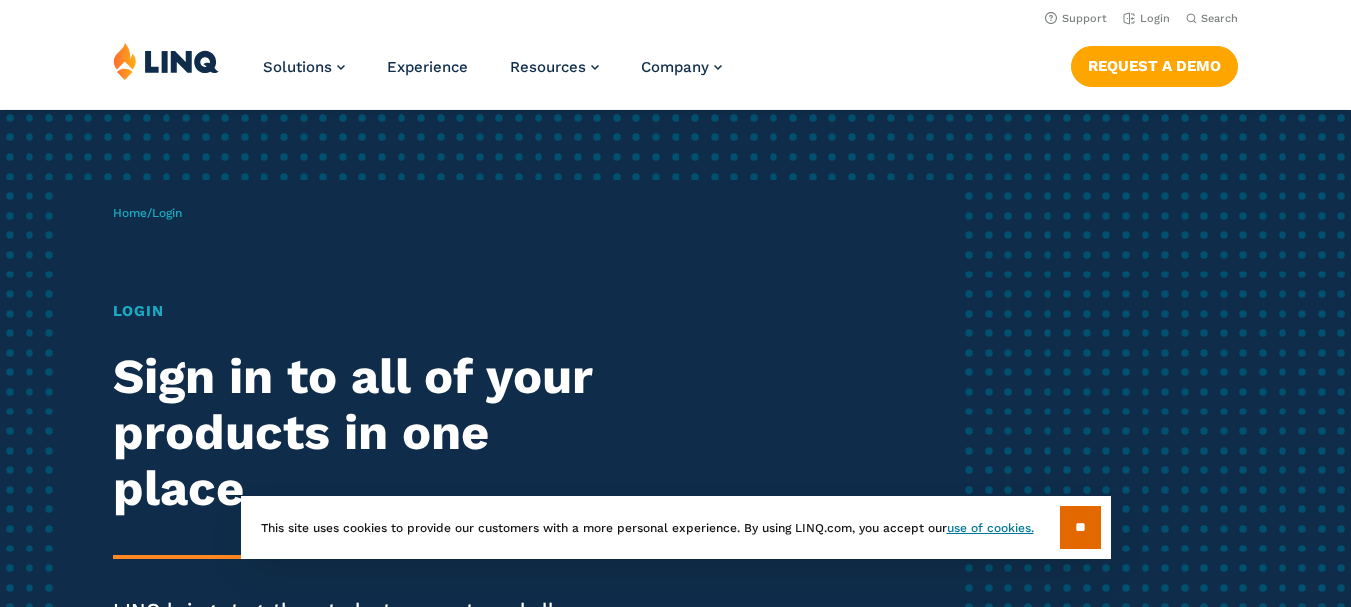 scroll, scrollTop: 0, scrollLeft: 0, axis: both 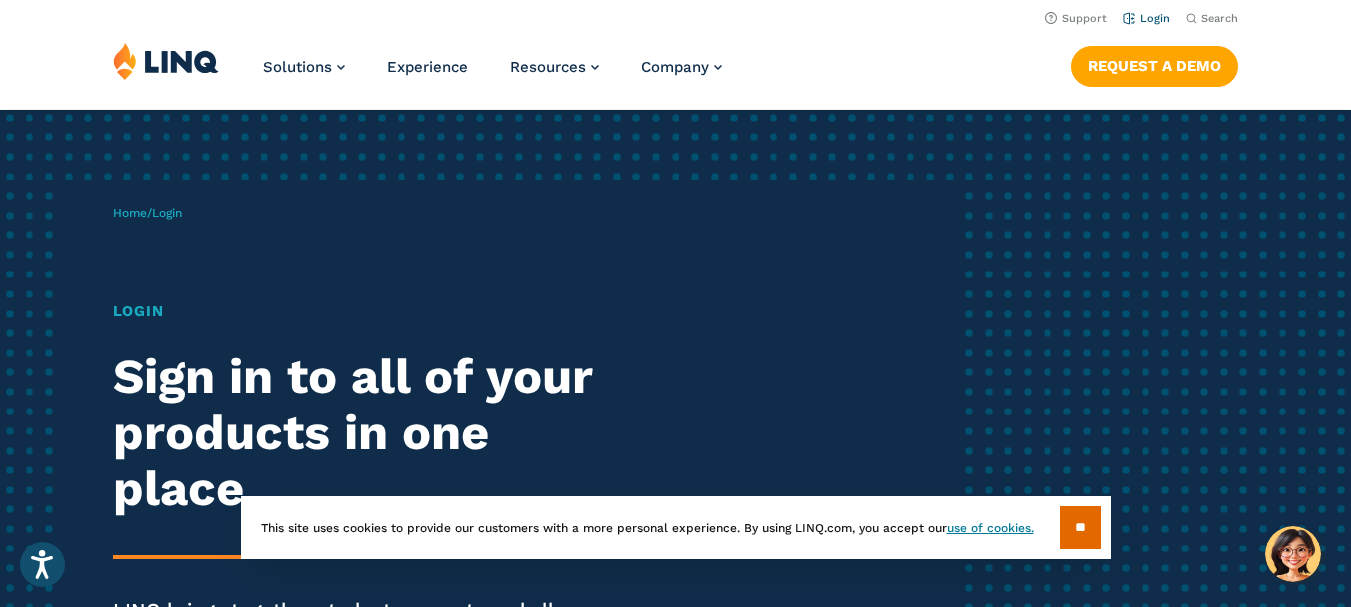 click on "Login" at bounding box center [1146, 18] 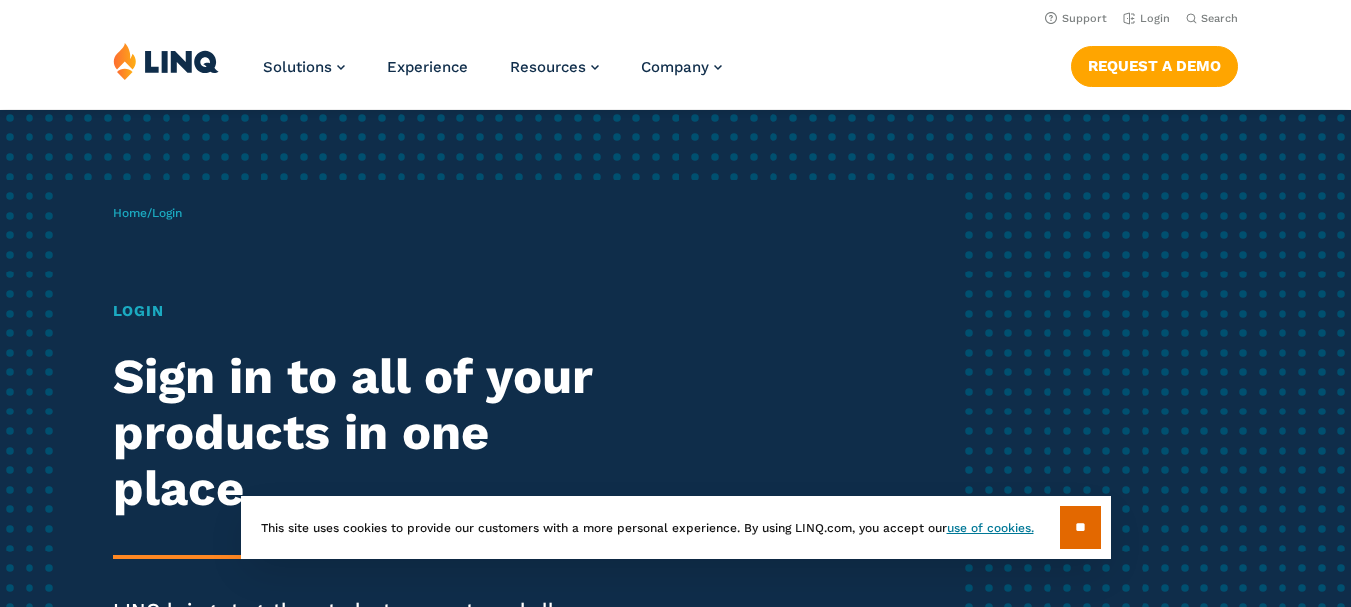 scroll, scrollTop: 0, scrollLeft: 0, axis: both 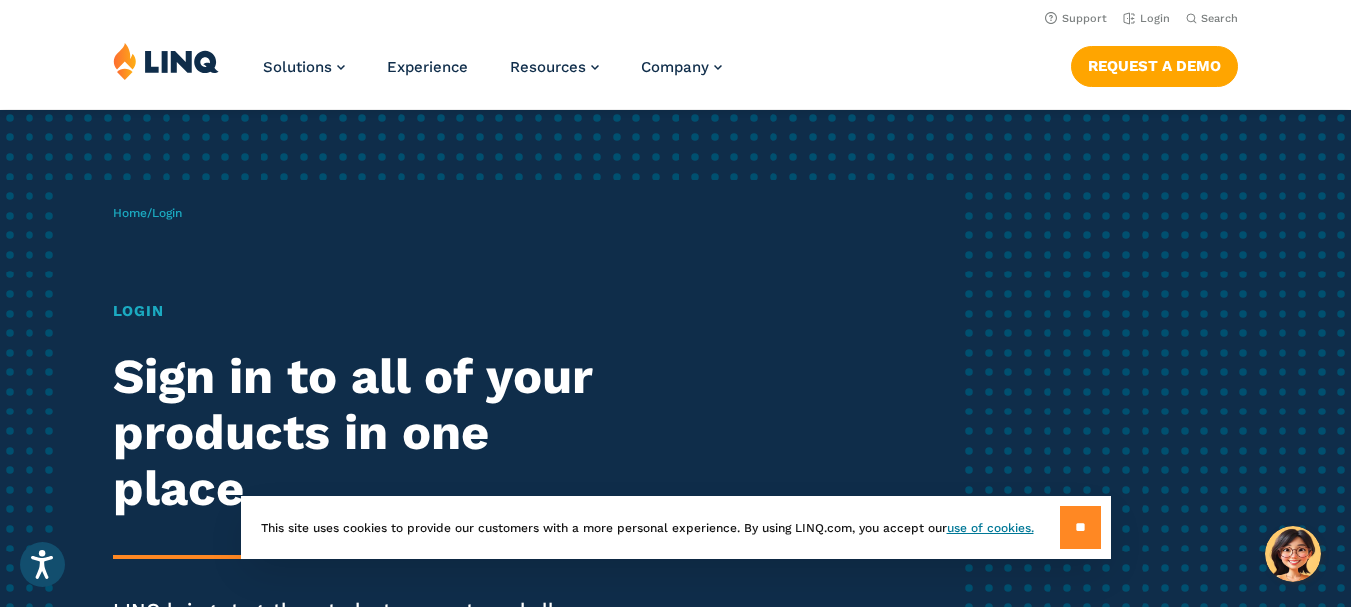 click on "**" at bounding box center [1080, 527] 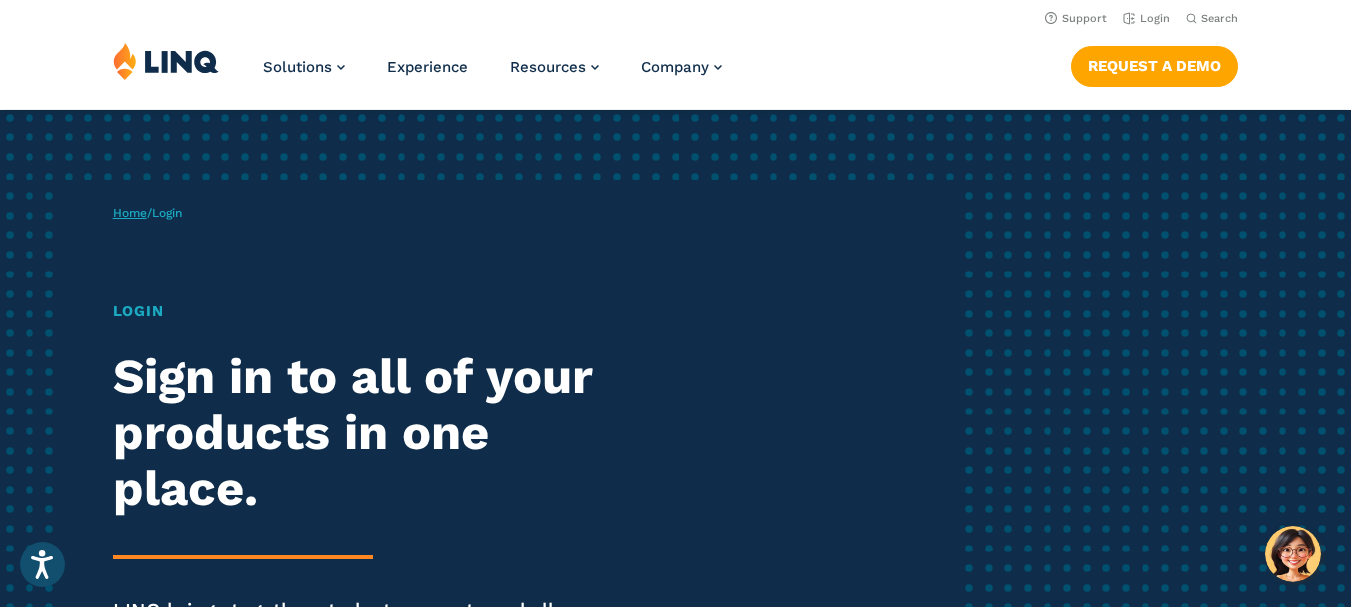 click on "Home" at bounding box center (130, 213) 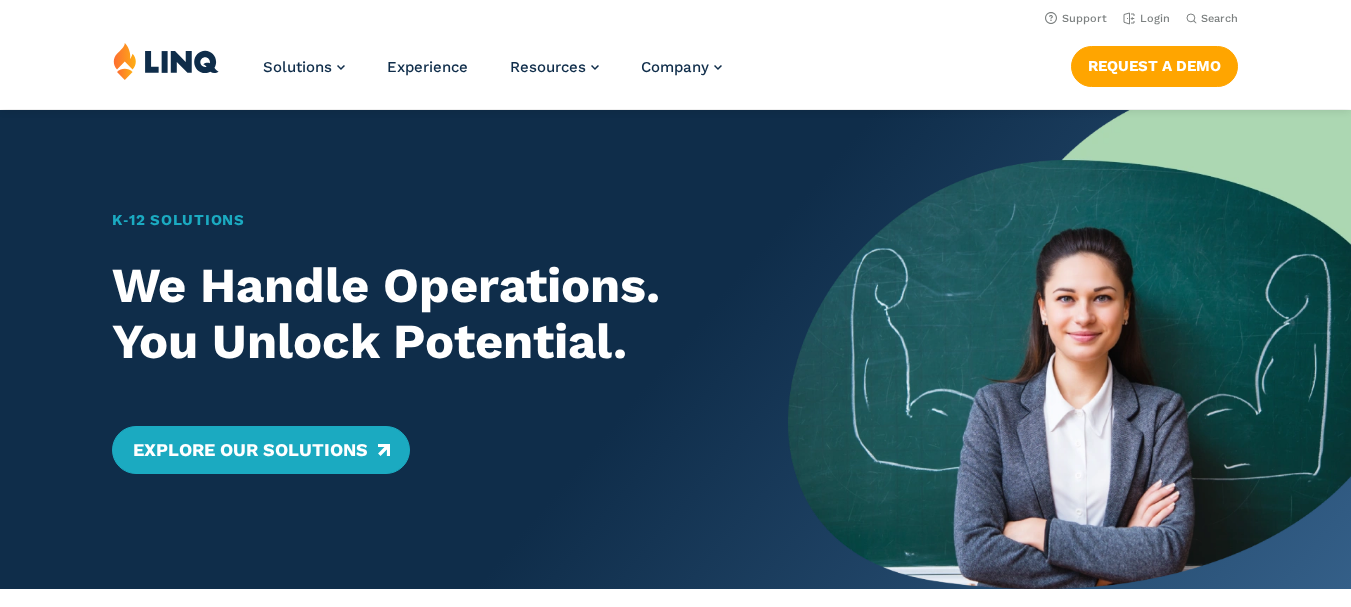 scroll, scrollTop: 0, scrollLeft: 0, axis: both 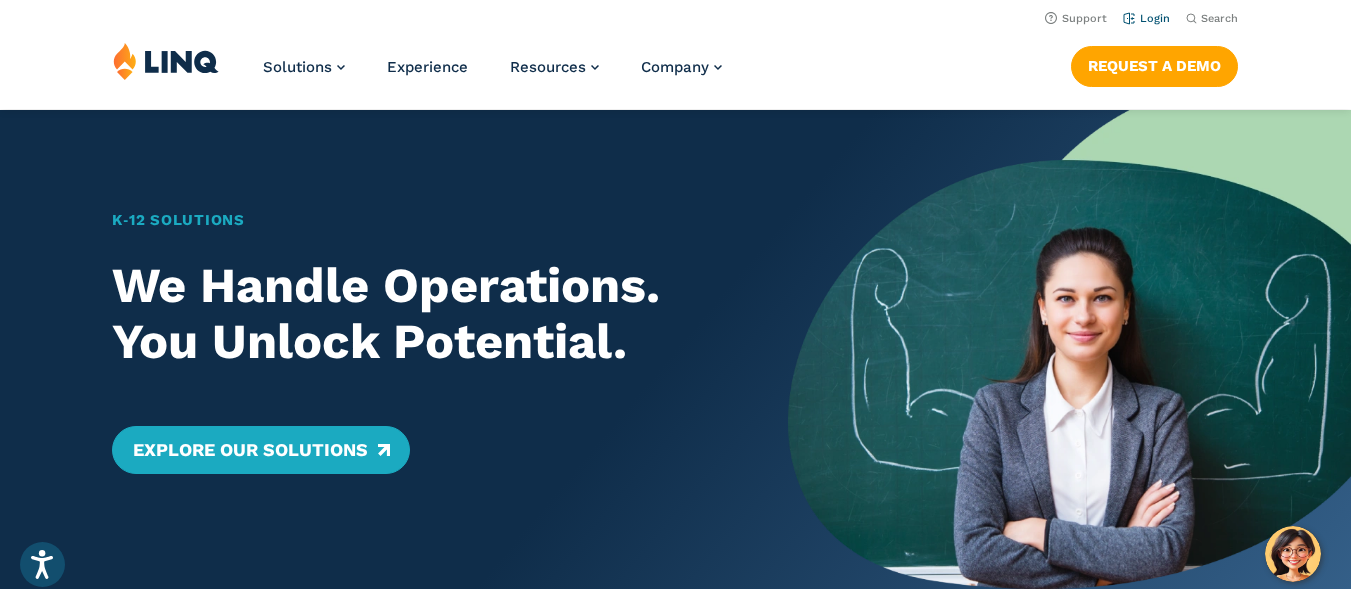 click on "Login" at bounding box center [1146, 18] 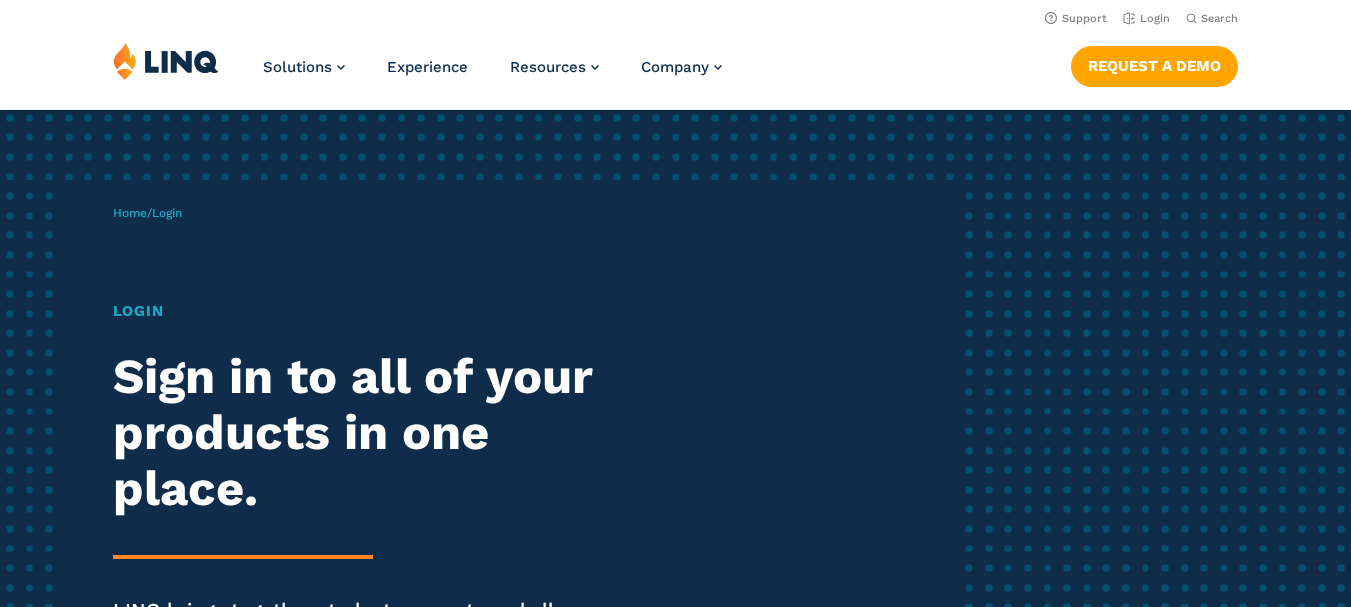 scroll, scrollTop: 0, scrollLeft: 0, axis: both 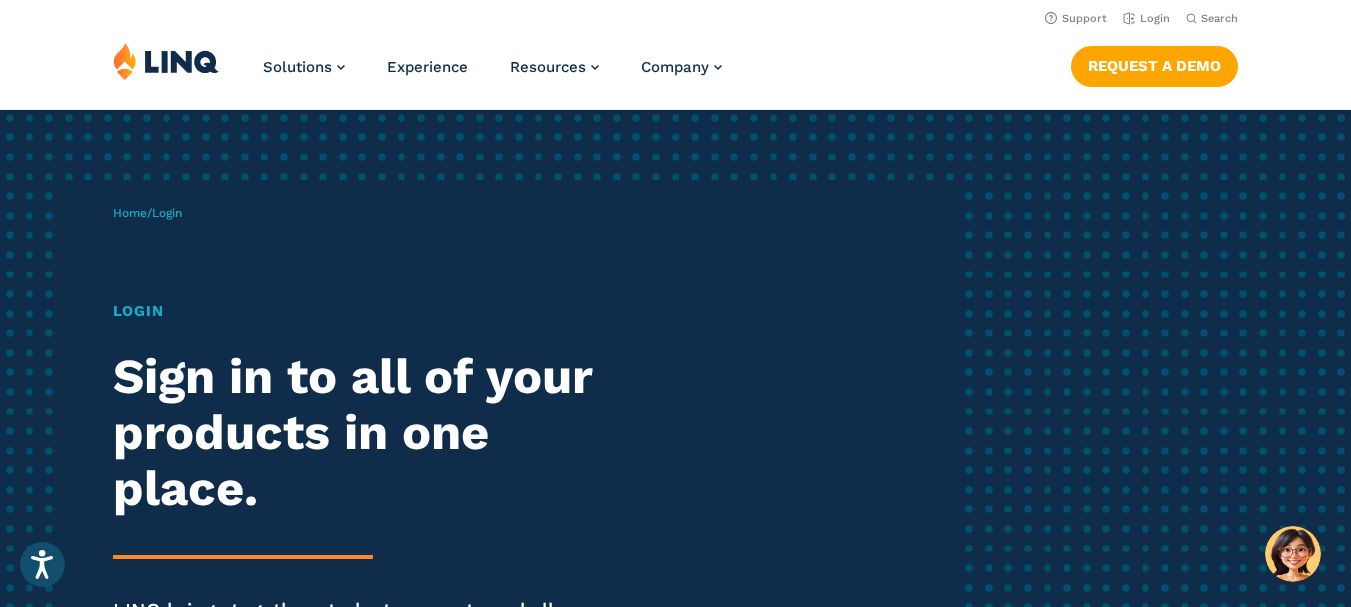 click on "Login" at bounding box center (373, 311) 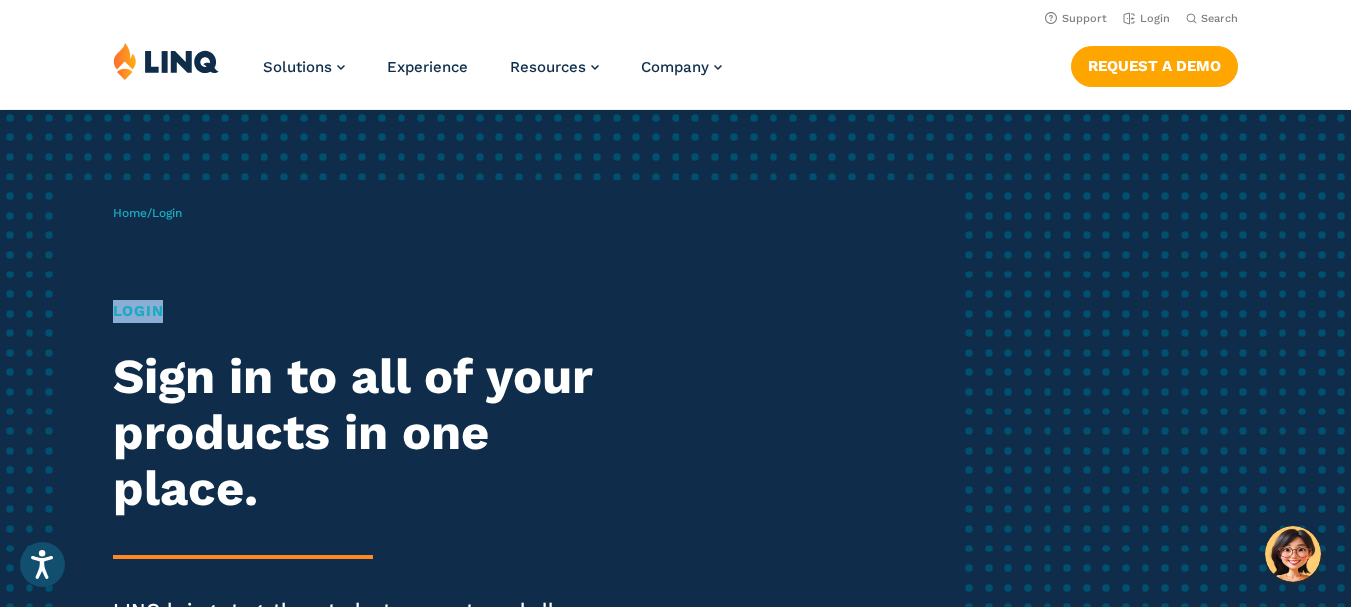 click on "Login" at bounding box center [373, 311] 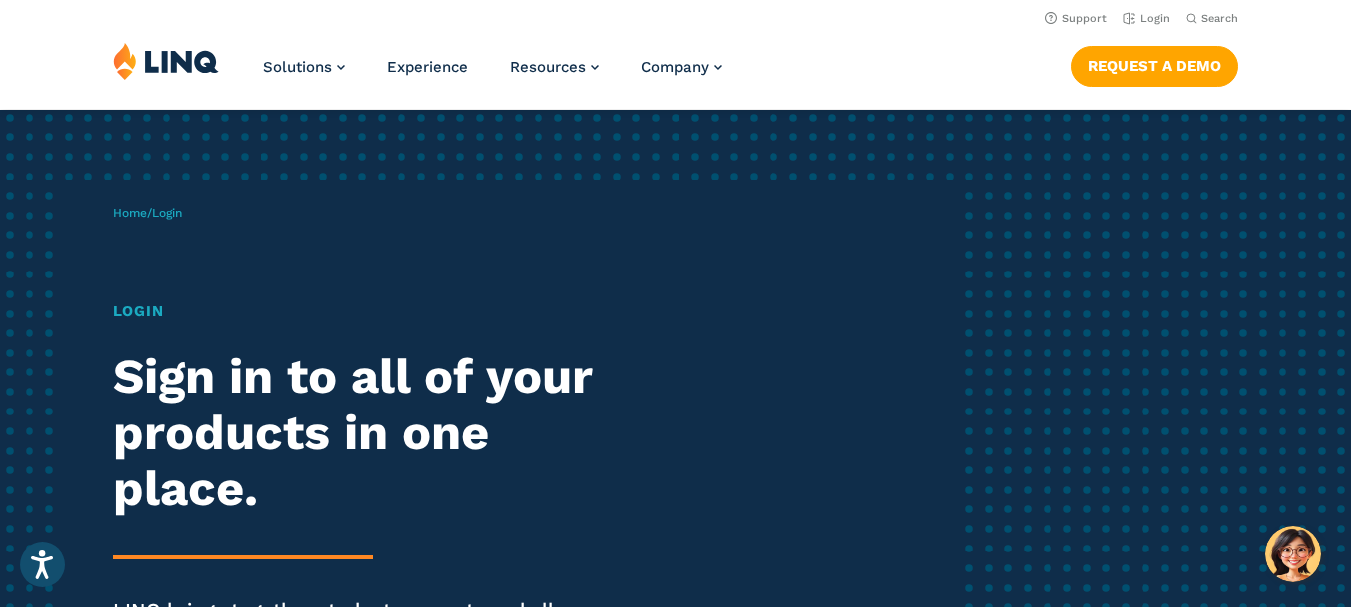click on "Login" at bounding box center [167, 213] 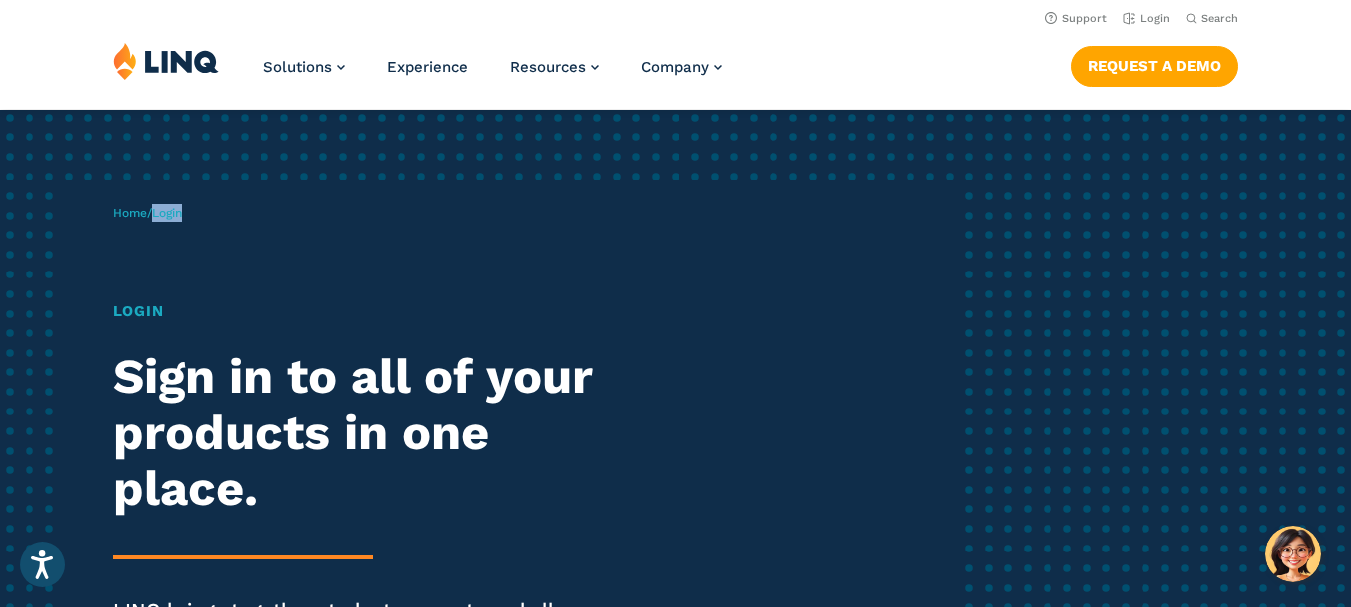 click on "Login" at bounding box center (167, 213) 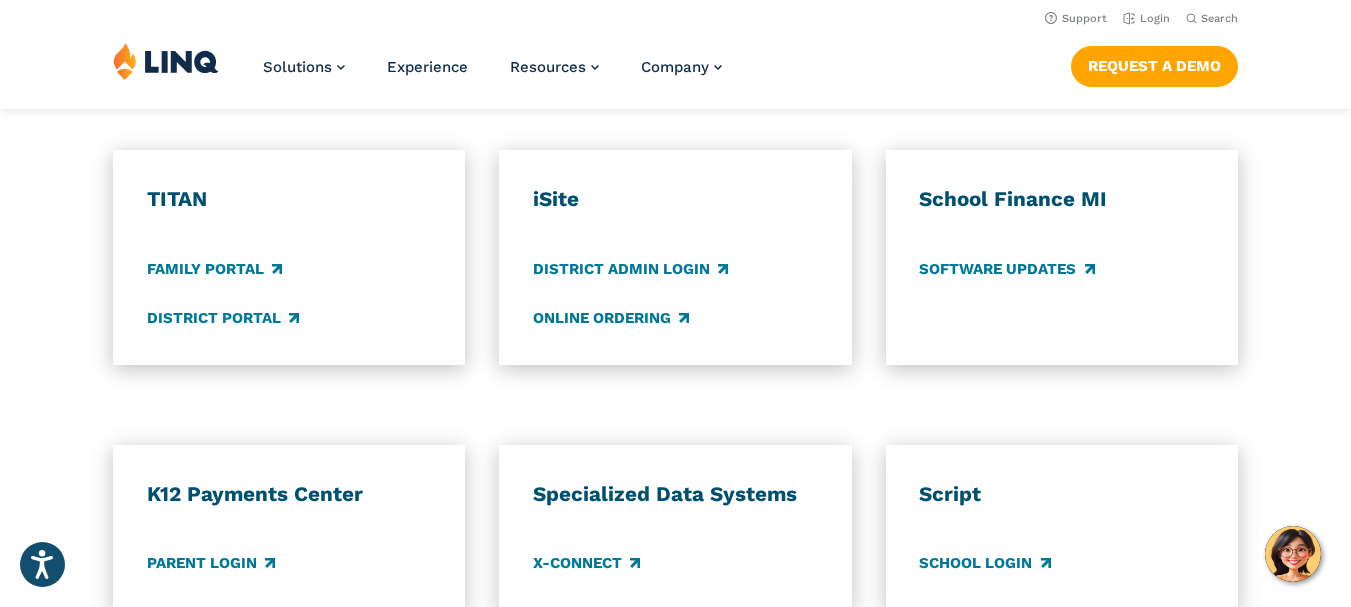 scroll, scrollTop: 1480, scrollLeft: 0, axis: vertical 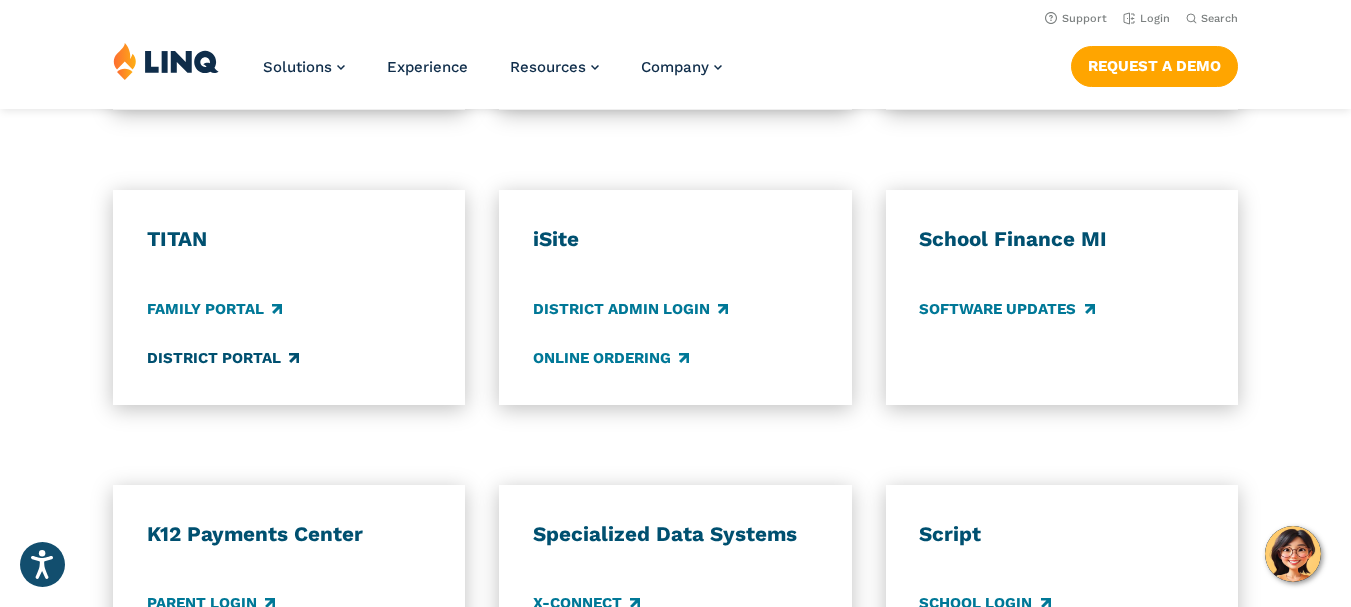 click on "District Portal" at bounding box center [223, 358] 